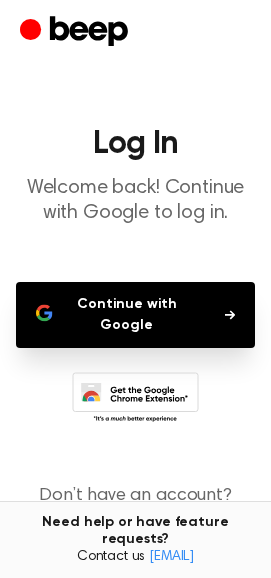 scroll, scrollTop: 0, scrollLeft: 0, axis: both 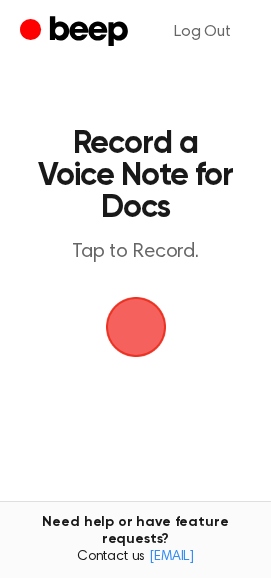 click at bounding box center (135, 327) 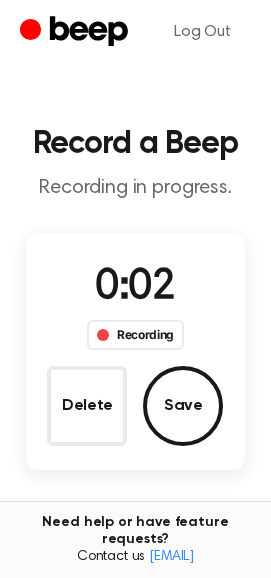 click on "Save" at bounding box center [183, 406] 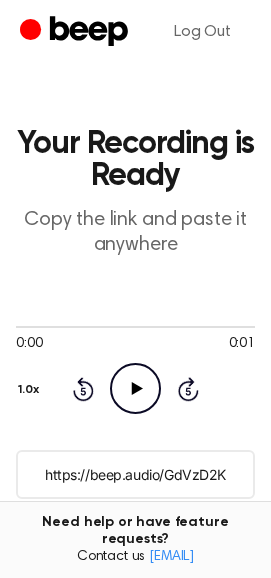 click on "Play Audio" 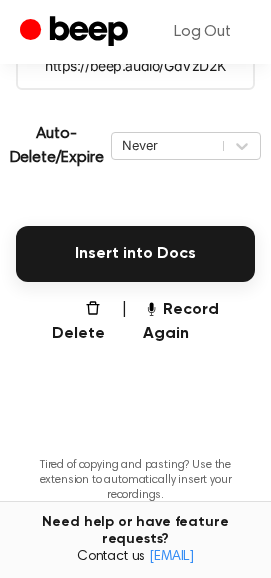 scroll, scrollTop: 444, scrollLeft: 0, axis: vertical 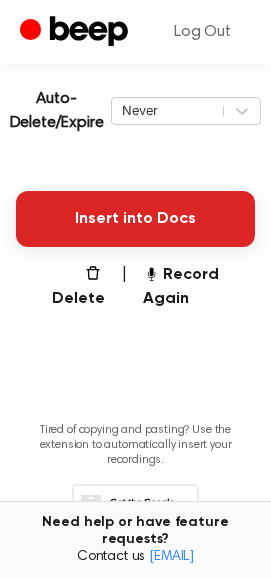 click on "Insert into Docs" at bounding box center [135, 219] 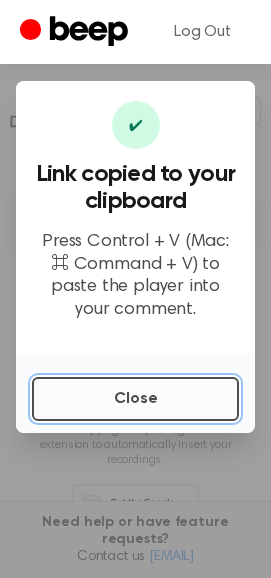 click on "Close" at bounding box center [135, 399] 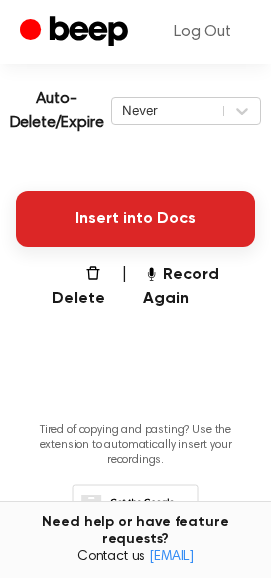 click on "Insert into Docs" at bounding box center [135, 219] 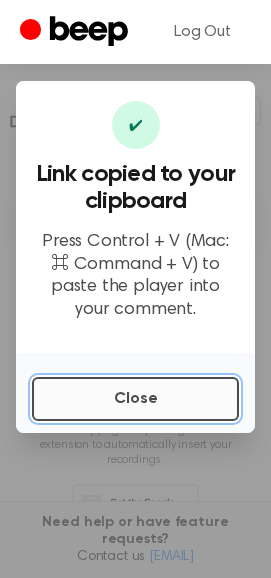 click on "Close" at bounding box center [135, 399] 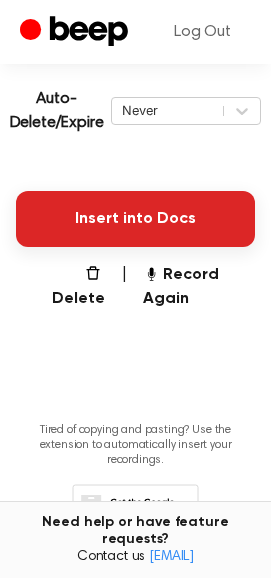 click on "Insert into Docs" at bounding box center (135, 219) 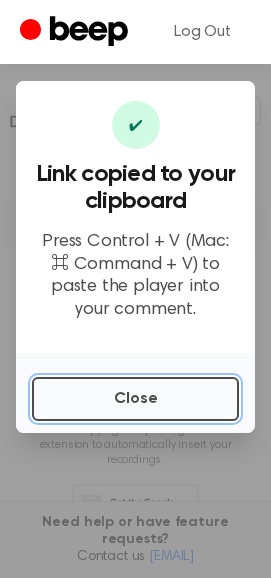 click on "Close" at bounding box center (135, 399) 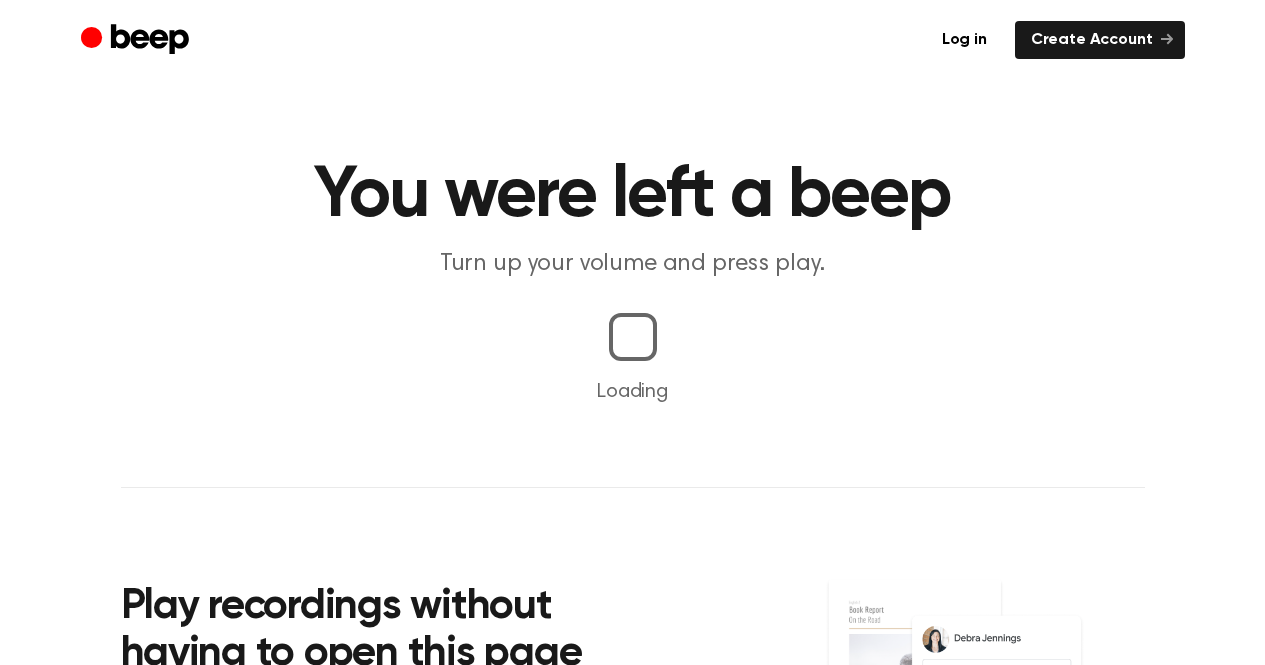 scroll, scrollTop: 0, scrollLeft: 0, axis: both 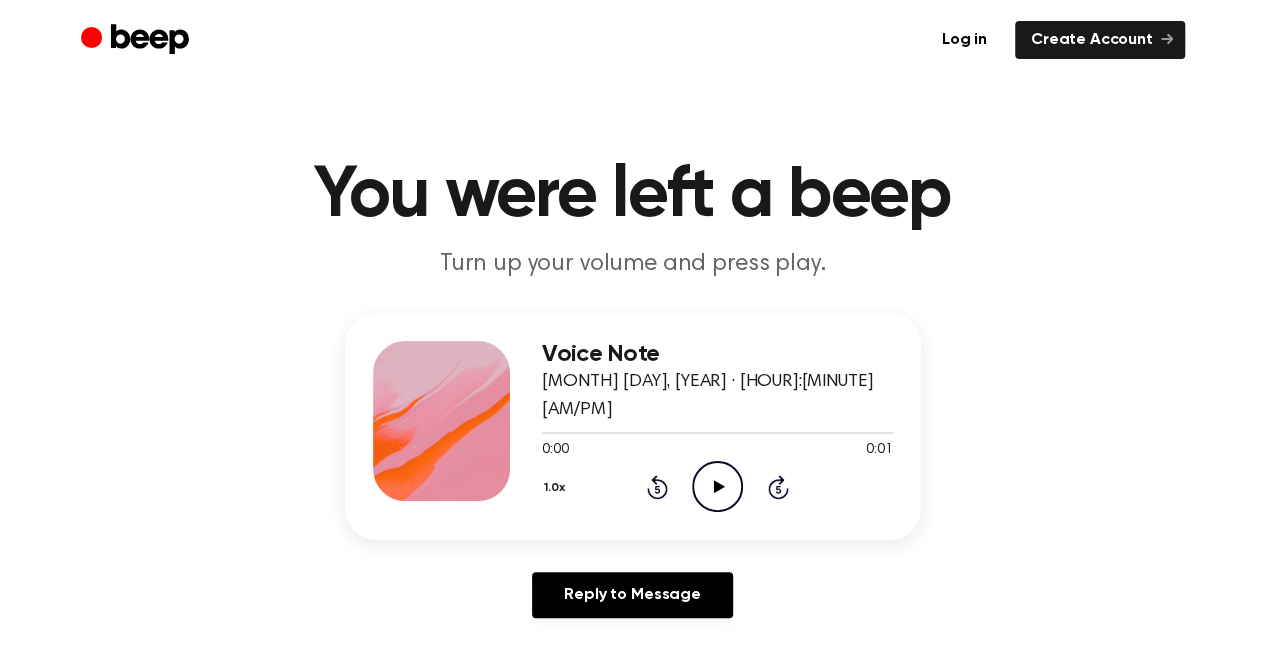 click 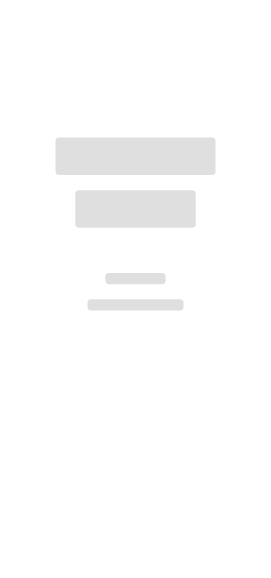 scroll, scrollTop: 0, scrollLeft: 0, axis: both 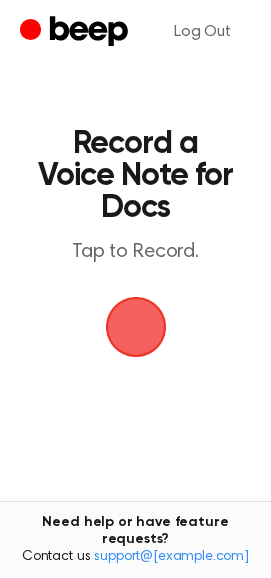 click at bounding box center [136, 327] 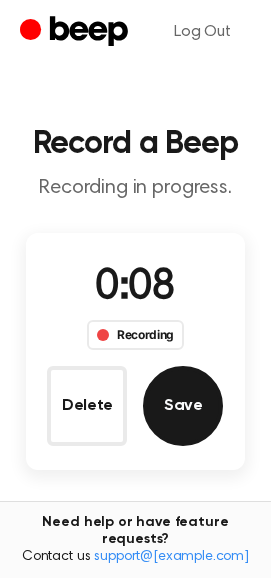 click on "Save" at bounding box center (183, 406) 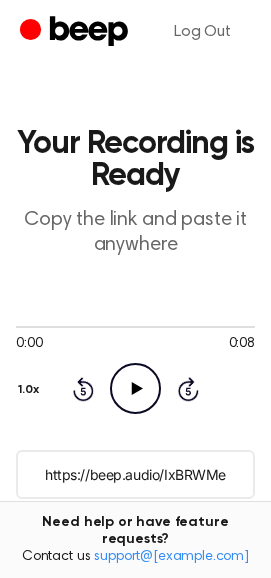 click on "Play Audio" 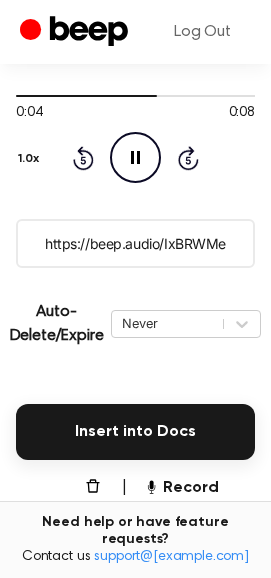 scroll, scrollTop: 222, scrollLeft: 0, axis: vertical 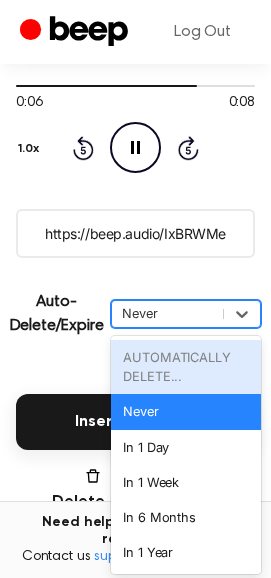 click on "option AUTOMATICALLY DELETE... focused disabled, 1 of 6. 6 results available. Use Up and Down to choose options, press Escape to exit the menu, press Tab to select the option and exit the menu. Never AUTOMATICALLY DELETE... Never In 1 Day In 1 Week In 6 Months In 1 Year" at bounding box center (186, 314) 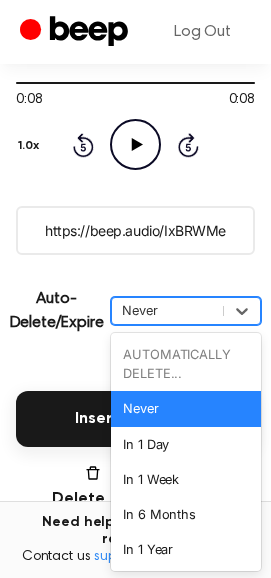 click on "Your Recording is Ready Copy the link and paste it anywhere 0:08 0:08 Your browser does not support the [object Object] element. 1.0x Rewind 5 seconds Play Audio Skip 5 seconds https://beep.audio/IxBRWMe Auto-Delete/Expire option Never focused, 2 of 6. 6 results available. Use Up and Down to choose options, press Enter to select the currently focused option, press Escape to exit the menu, press Tab to select the option and exit the menu. Never AUTOMATICALLY DELETE... Never In 1 Day In 1 Week In 6 Months In 1 Year | Download Insert into Docs Delete | Record Again Tired of copying and pasting? Use the extension to automatically insert your recordings. Need help or have feature requests? Contact us support@[example.com]" at bounding box center (135, 275) 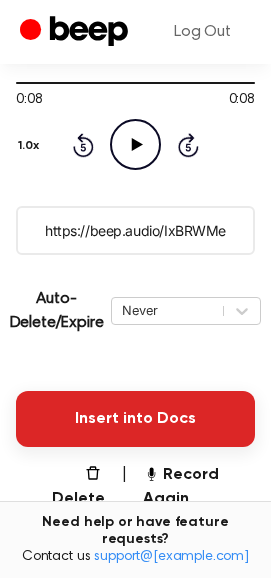click on "Insert into Docs" at bounding box center (135, 419) 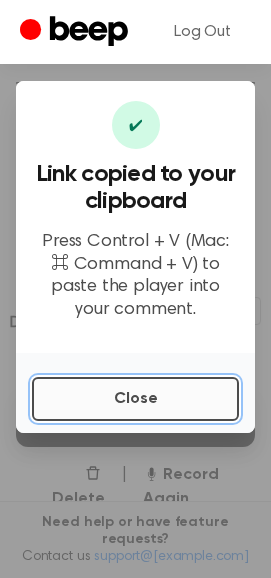 click on "Close" at bounding box center [135, 399] 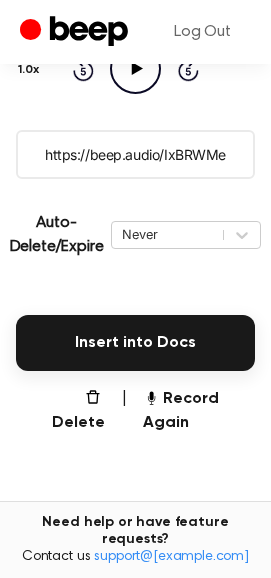 scroll, scrollTop: 301, scrollLeft: 0, axis: vertical 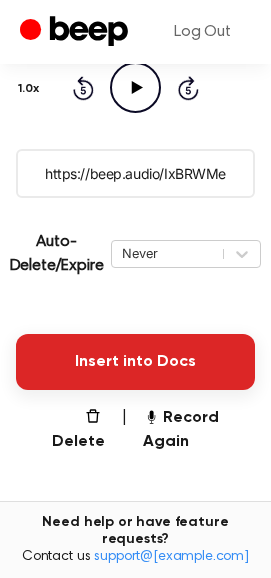 click on "Insert into Docs" at bounding box center [135, 362] 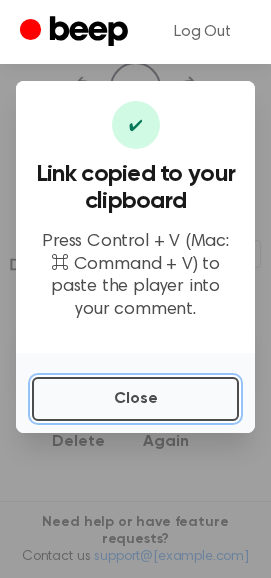 click on "Close" at bounding box center (135, 399) 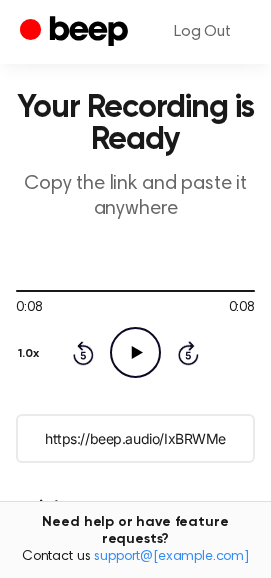 scroll, scrollTop: 0, scrollLeft: 0, axis: both 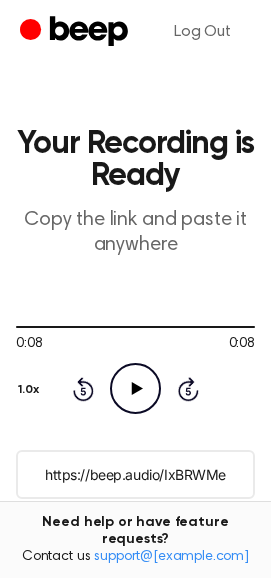 click 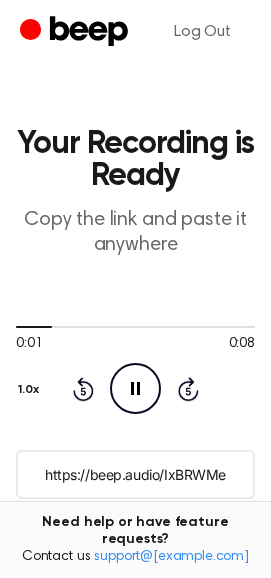 click on "https://beep.audio/IxBRWMe" at bounding box center [135, 474] 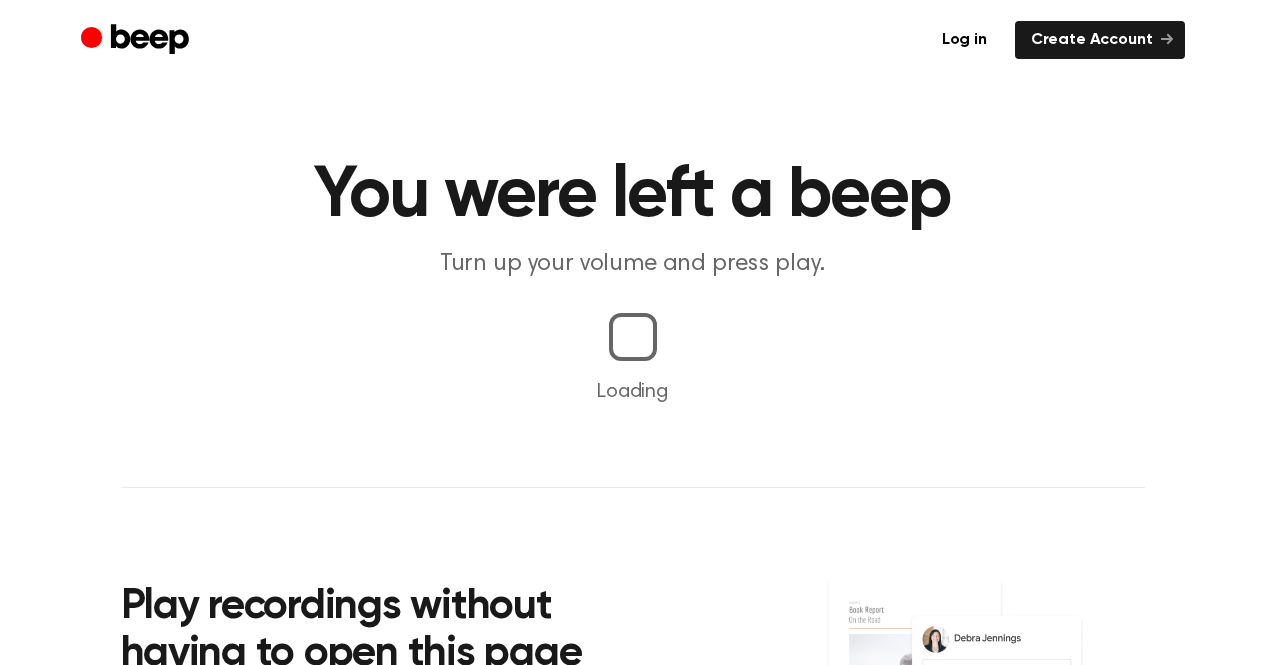 scroll, scrollTop: 0, scrollLeft: 0, axis: both 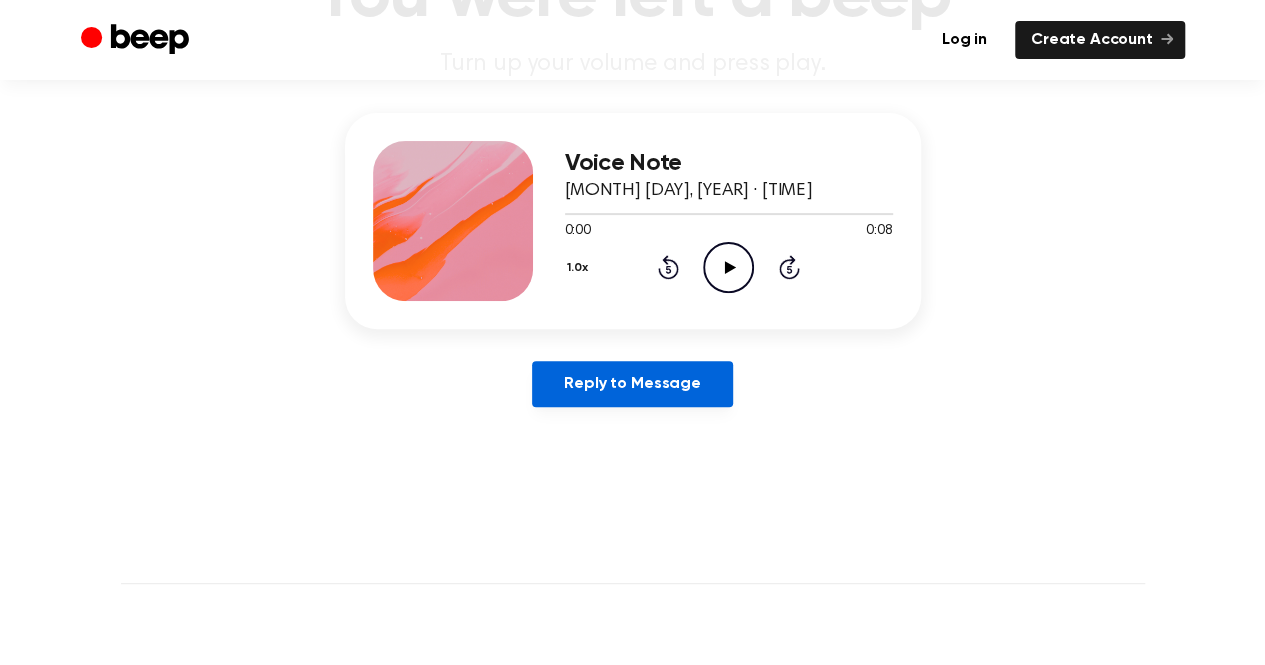 click on "Reply to Message" at bounding box center [632, 384] 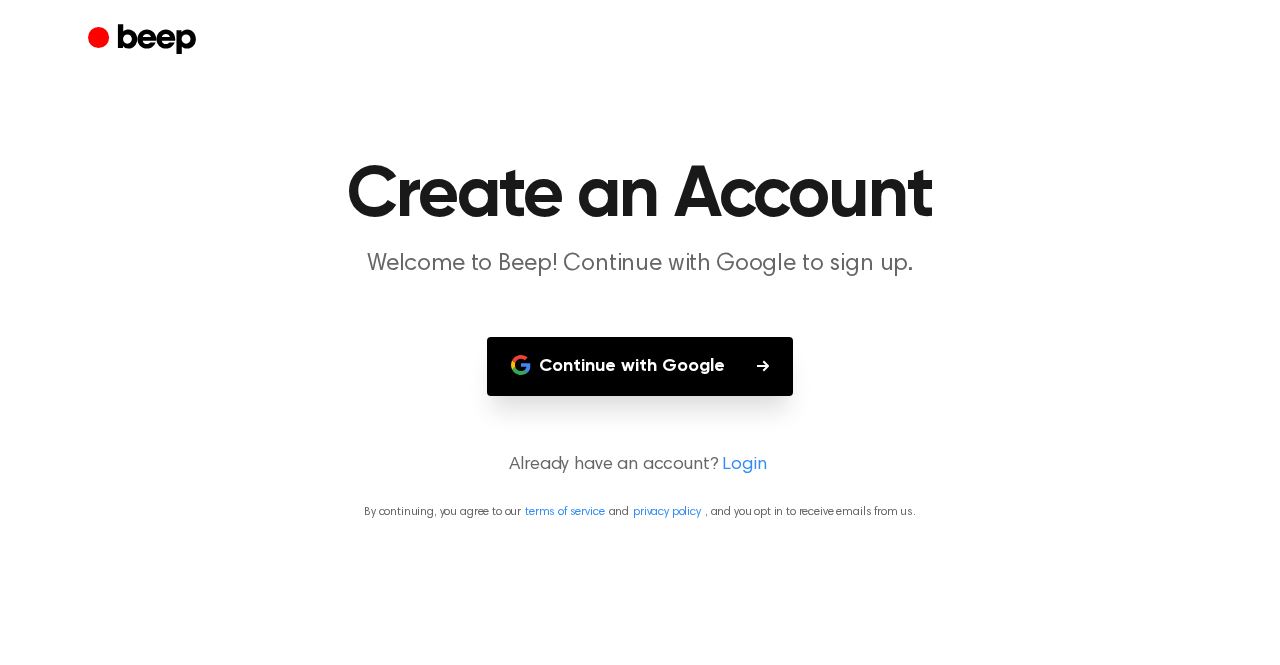 click on "Continue with Google" at bounding box center [640, 366] 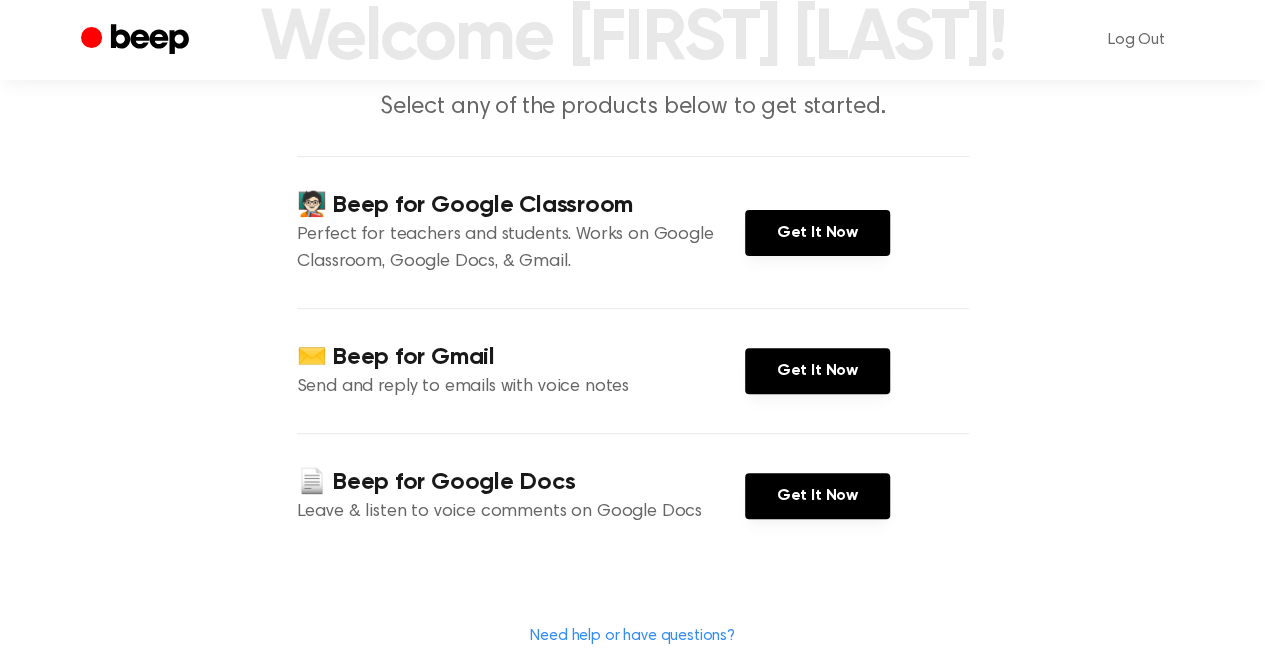 scroll, scrollTop: 200, scrollLeft: 0, axis: vertical 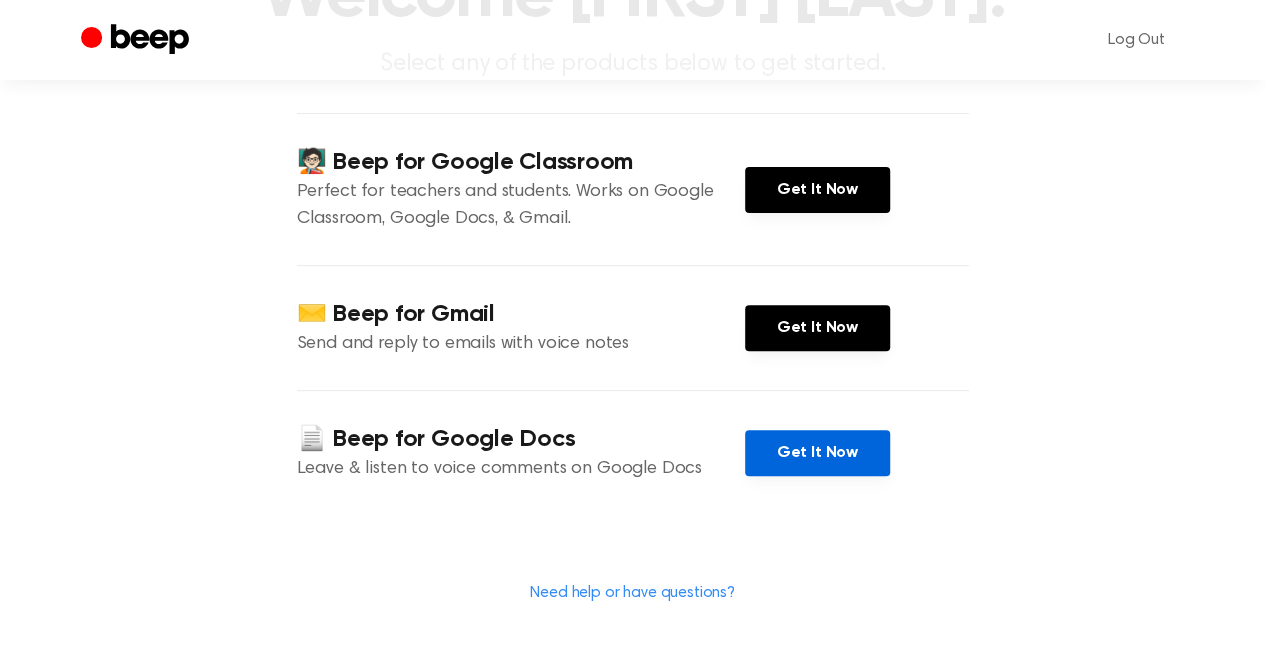click on "Get It Now" at bounding box center (817, 453) 